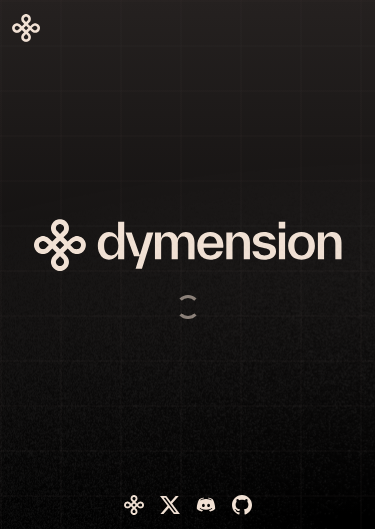 scroll, scrollTop: 0, scrollLeft: 0, axis: both 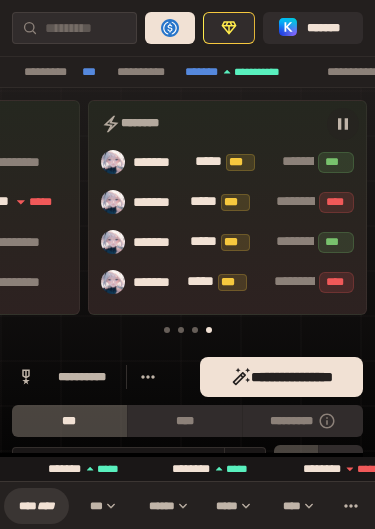 click on "*******" at bounding box center [327, 28] 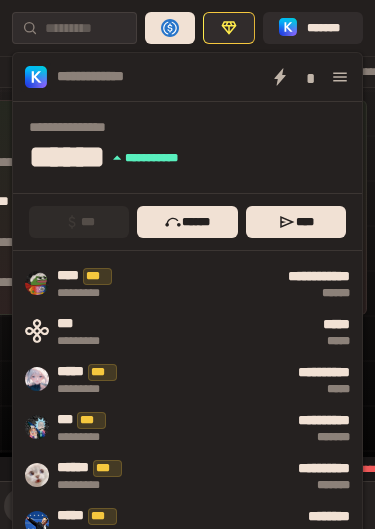 click at bounding box center [340, 77] 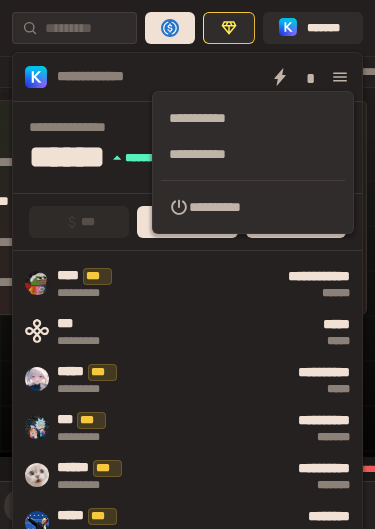 click on "**********" at bounding box center (253, 154) 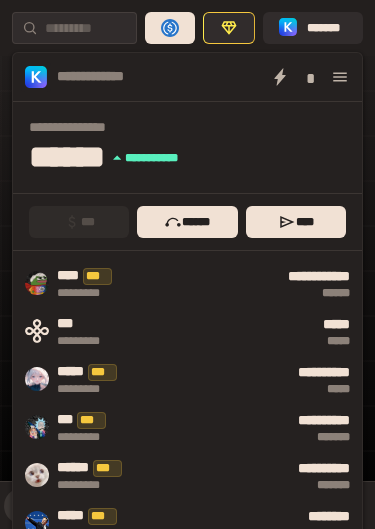 click 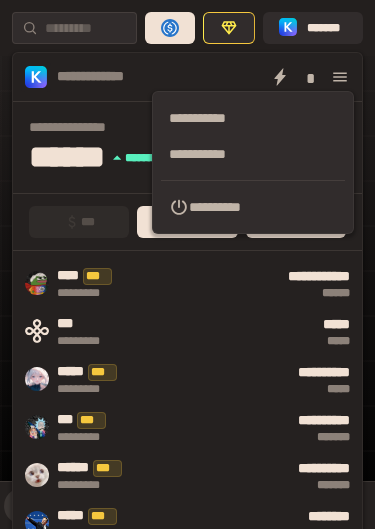 click at bounding box center (340, 77) 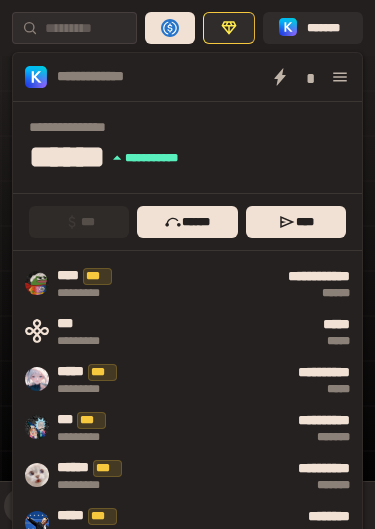click on "*******" at bounding box center [327, 28] 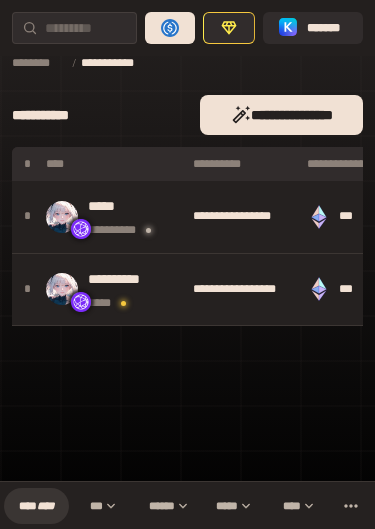 scroll, scrollTop: 0, scrollLeft: 0, axis: both 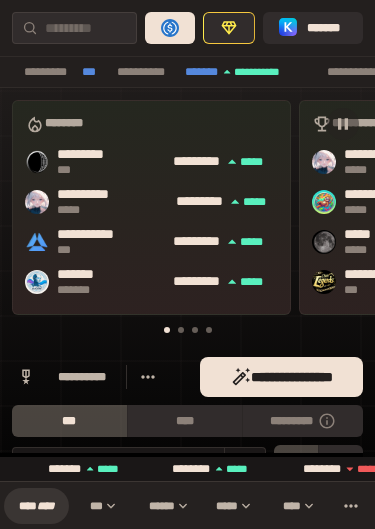 click at bounding box center (86, 28) 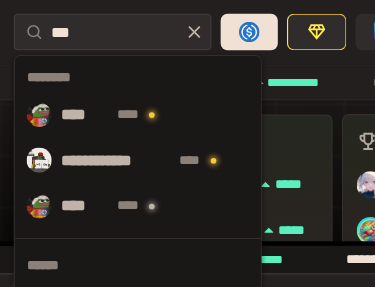 type on "***" 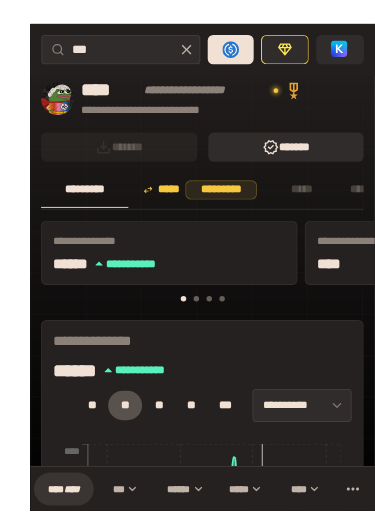 scroll, scrollTop: 25, scrollLeft: 0, axis: vertical 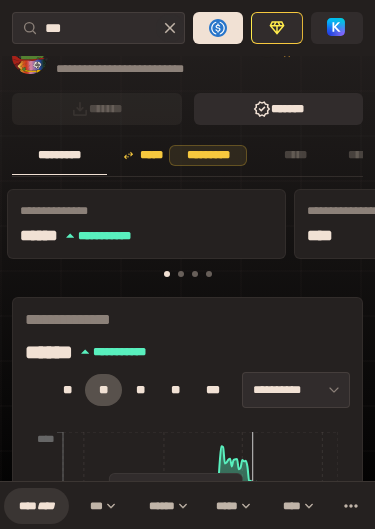 click on "*****      *********" at bounding box center [185, 155] 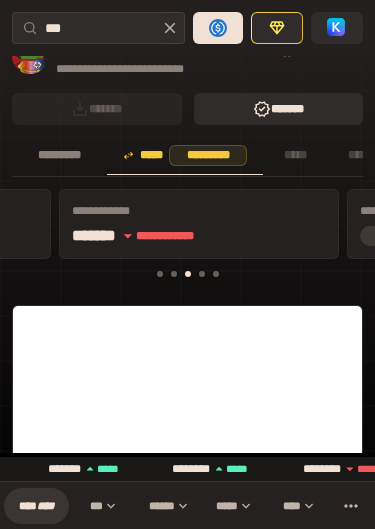 scroll, scrollTop: 0, scrollLeft: 537, axis: horizontal 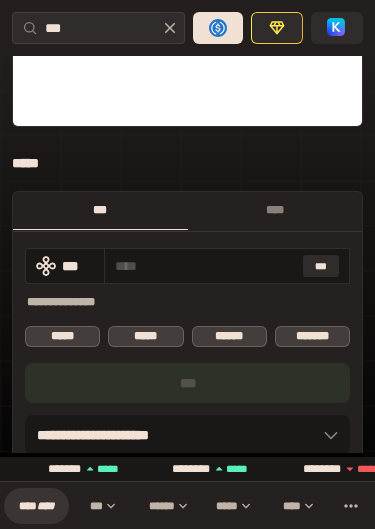 click on "***" at bounding box center [321, 266] 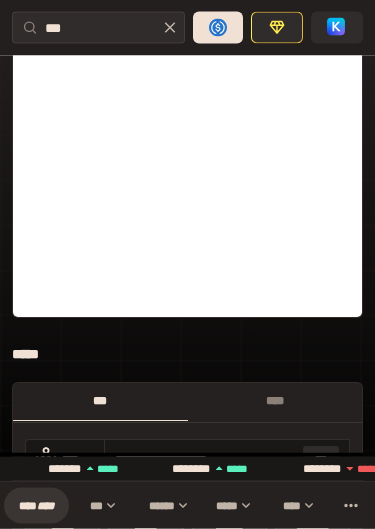 scroll, scrollTop: 310, scrollLeft: 0, axis: vertical 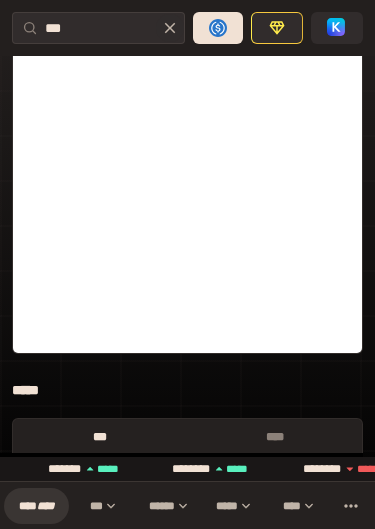 click at bounding box center [337, 28] 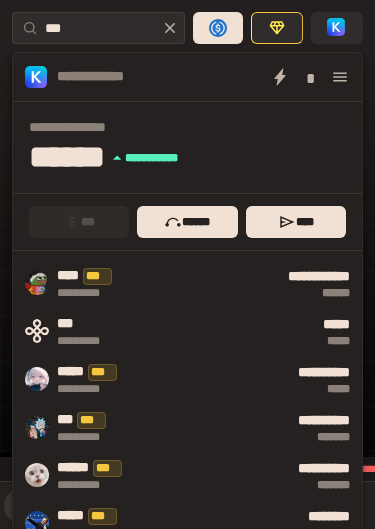 click 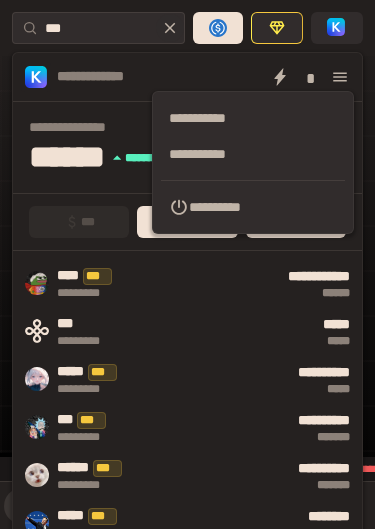 click on "**********" at bounding box center (253, 154) 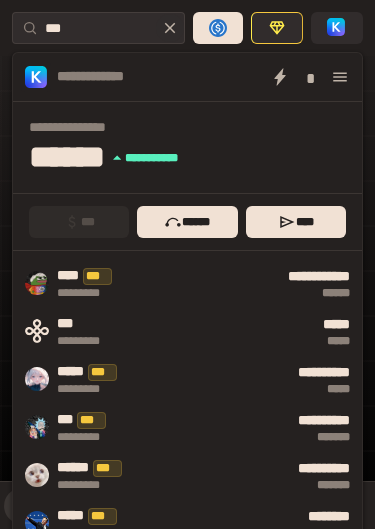 scroll, scrollTop: 0, scrollLeft: 0, axis: both 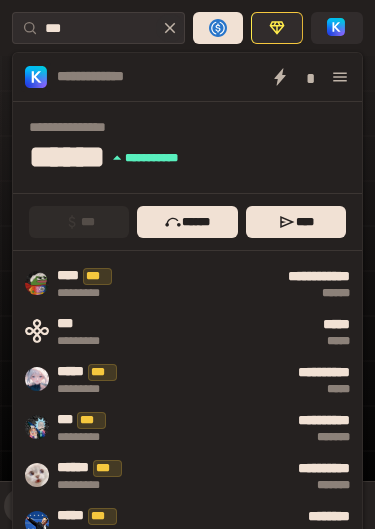 click at bounding box center (337, 28) 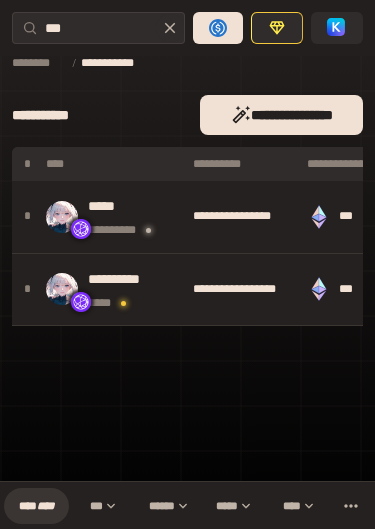 scroll, scrollTop: 0, scrollLeft: 0, axis: both 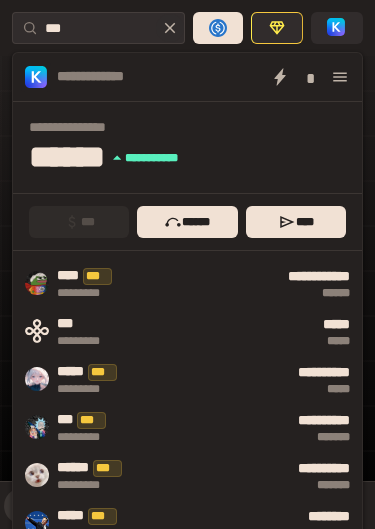 click 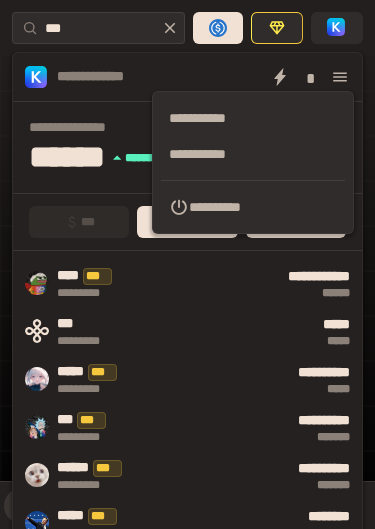 click on "**********" at bounding box center (253, 154) 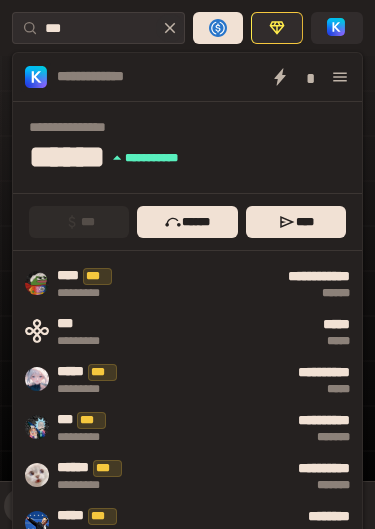 click 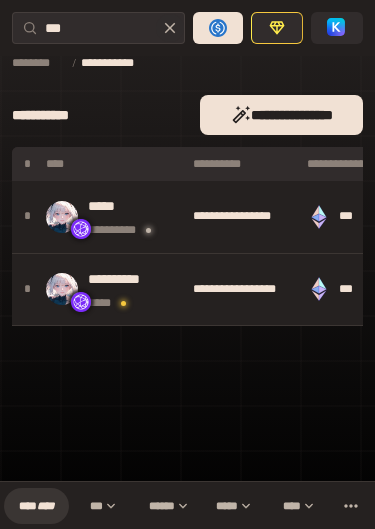click on "**********" at bounding box center (281, 115) 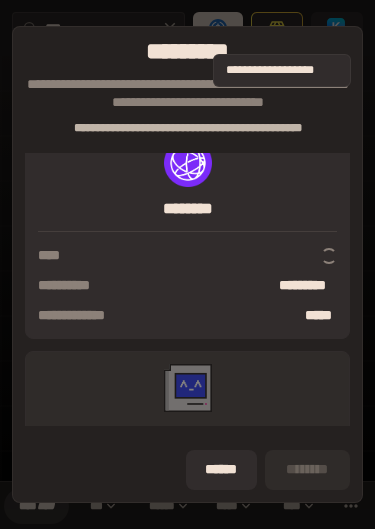 scroll, scrollTop: 264, scrollLeft: 0, axis: vertical 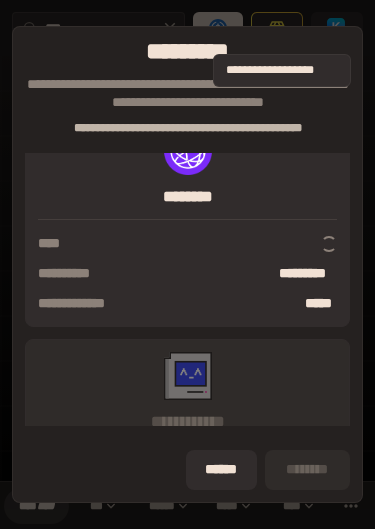 click on "**********" at bounding box center (187, 266) 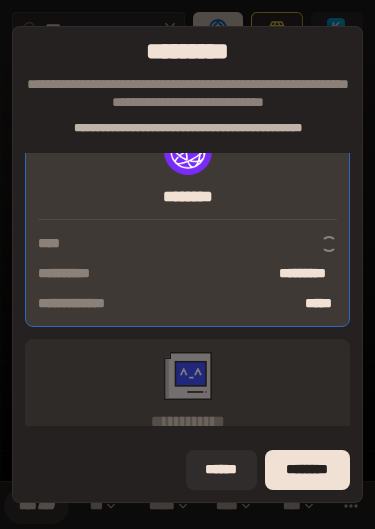 click on "********" at bounding box center [307, 470] 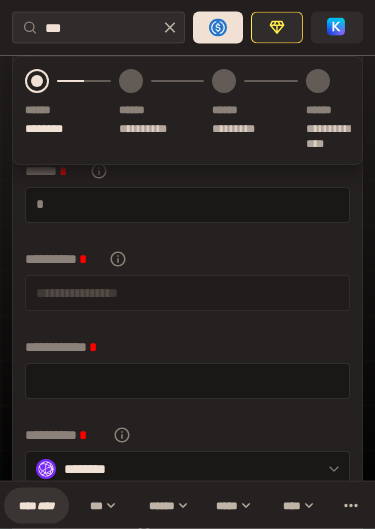 click at bounding box center (193, 206) 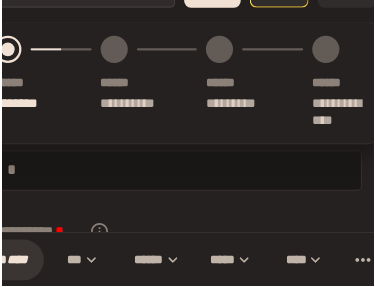 scroll, scrollTop: 441, scrollLeft: 0, axis: vertical 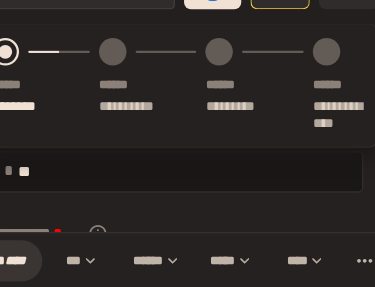 type on "***" 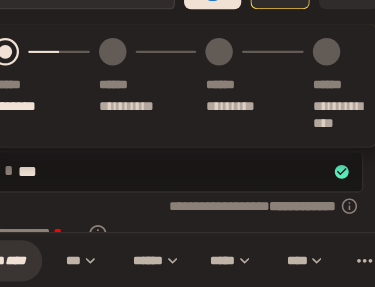 type on "**********" 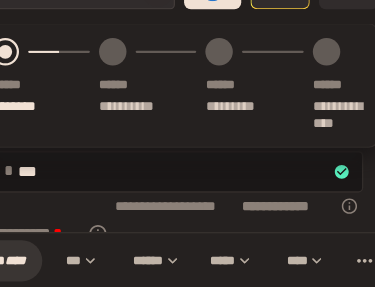 type on "**" 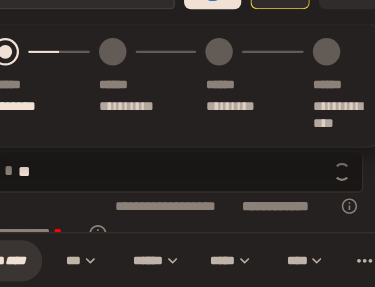 type on "**********" 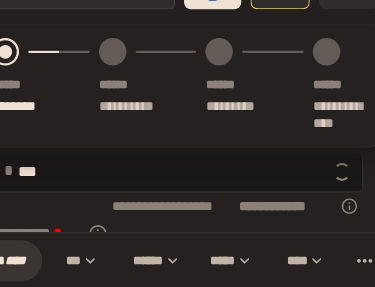 type on "****" 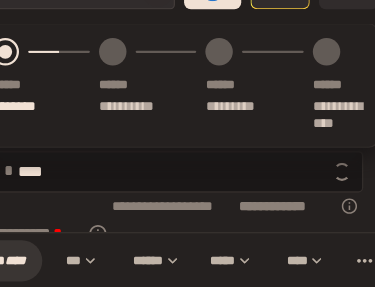 type on "**********" 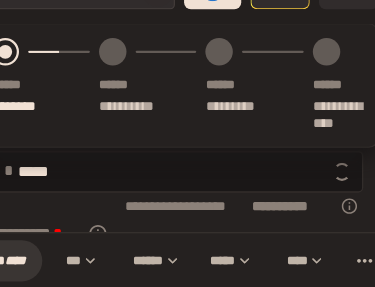type on "******" 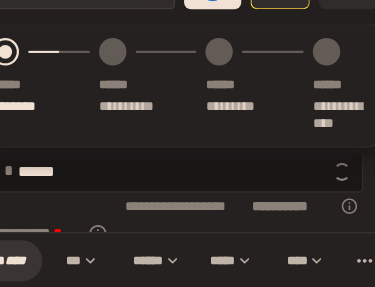 type on "**********" 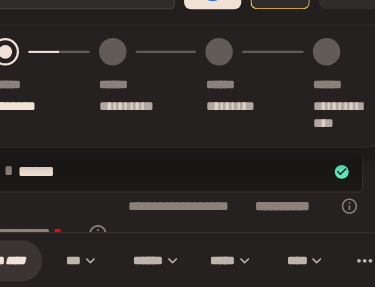 type on "*******" 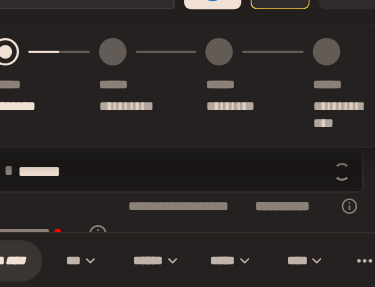 type on "**********" 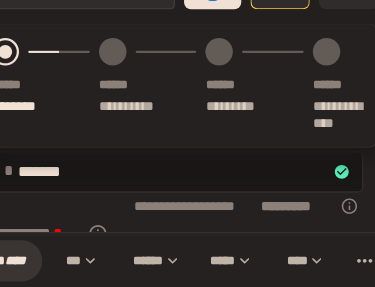 type on "*******" 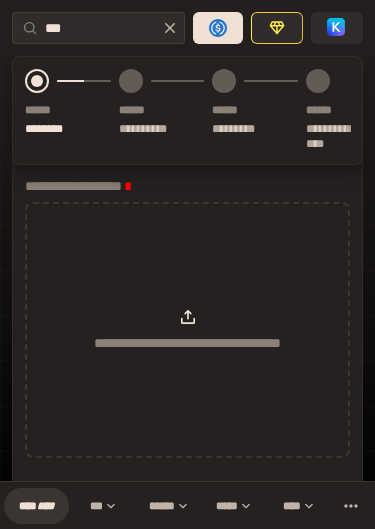 scroll, scrollTop: 0, scrollLeft: 0, axis: both 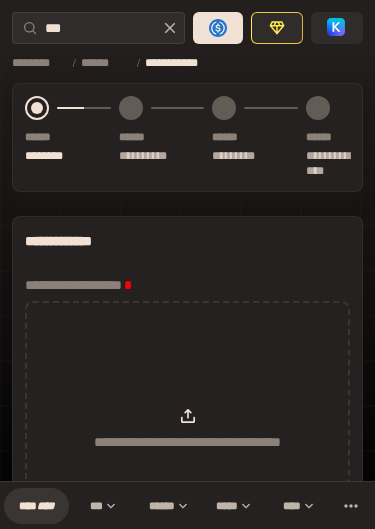 click on "****" at bounding box center (46, 505) 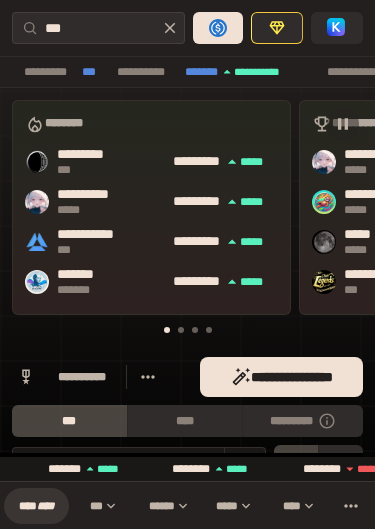 click on "****" at bounding box center (46, 505) 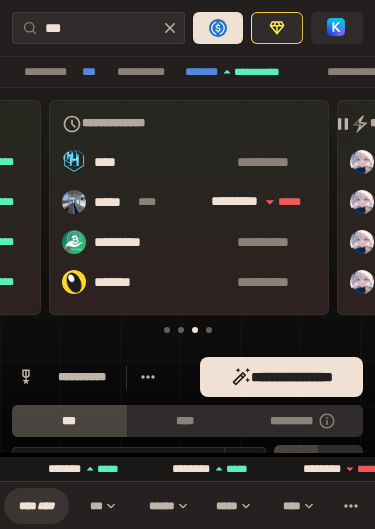 scroll, scrollTop: 0, scrollLeft: 538, axis: horizontal 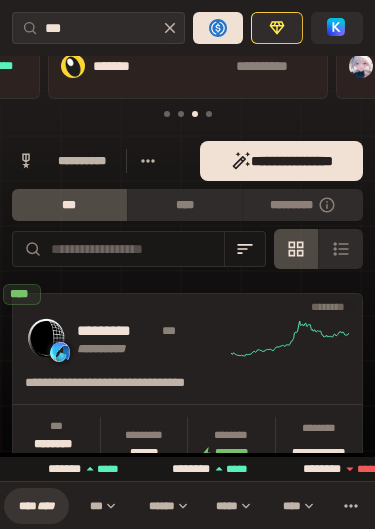 click on "*********" at bounding box center [302, 205] 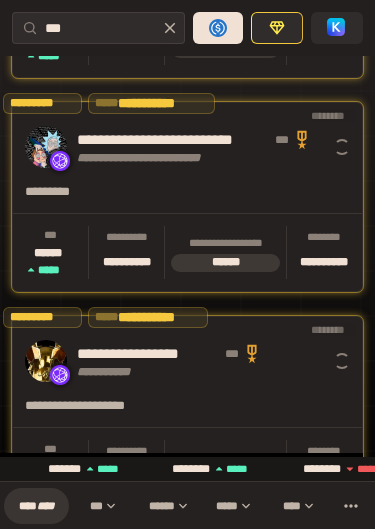 scroll, scrollTop: 620, scrollLeft: 0, axis: vertical 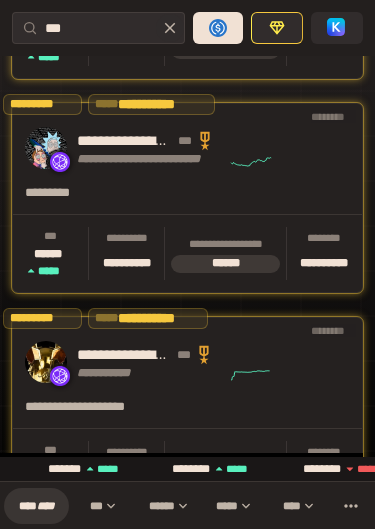 click on "*********" at bounding box center (187, 199) 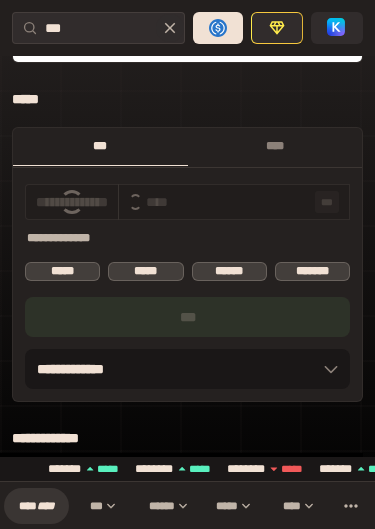 scroll, scrollTop: 0, scrollLeft: 0, axis: both 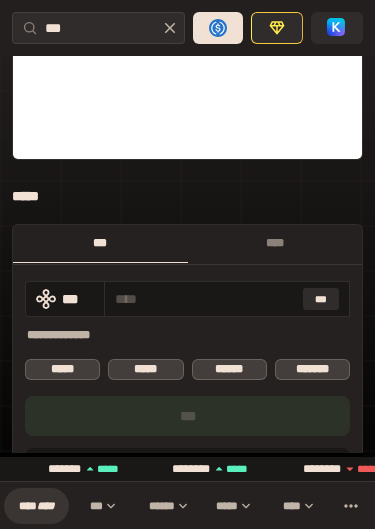 click on "***" at bounding box center (321, 299) 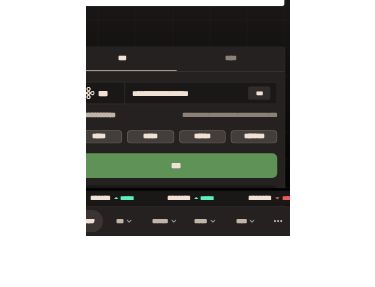 scroll, scrollTop: 639, scrollLeft: 0, axis: vertical 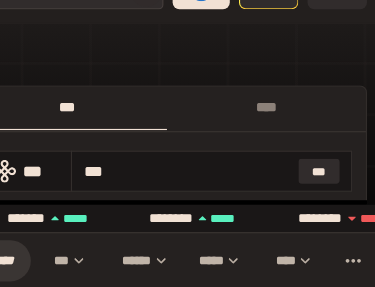 type on "**" 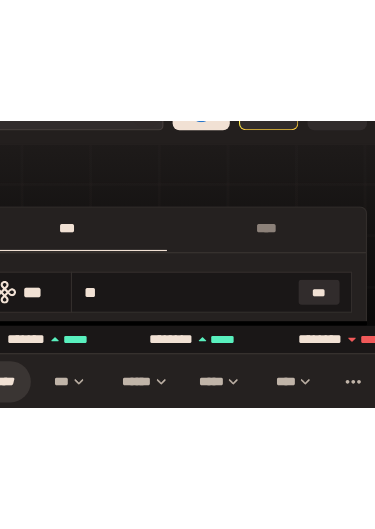 scroll, scrollTop: 675, scrollLeft: 0, axis: vertical 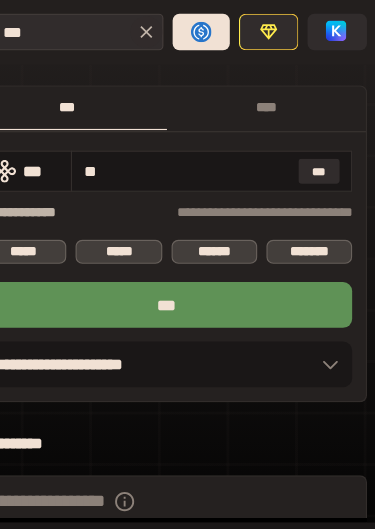 click on "***" at bounding box center (187, 267) 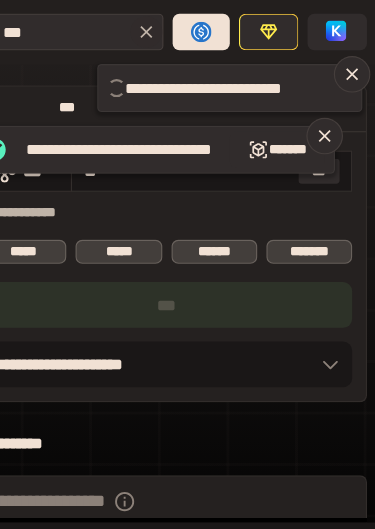 type 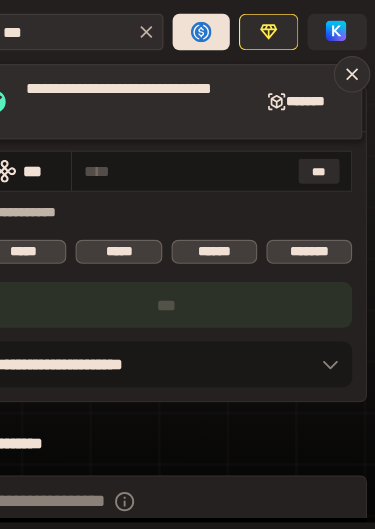 click 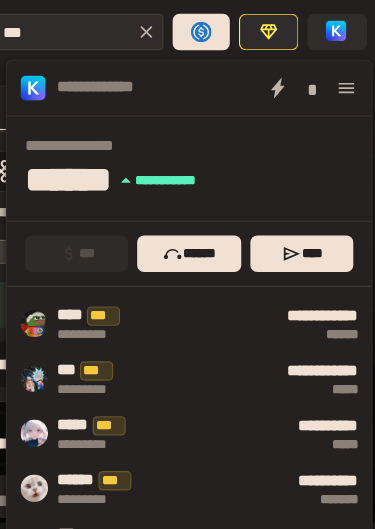 scroll, scrollTop: -3, scrollLeft: 0, axis: vertical 